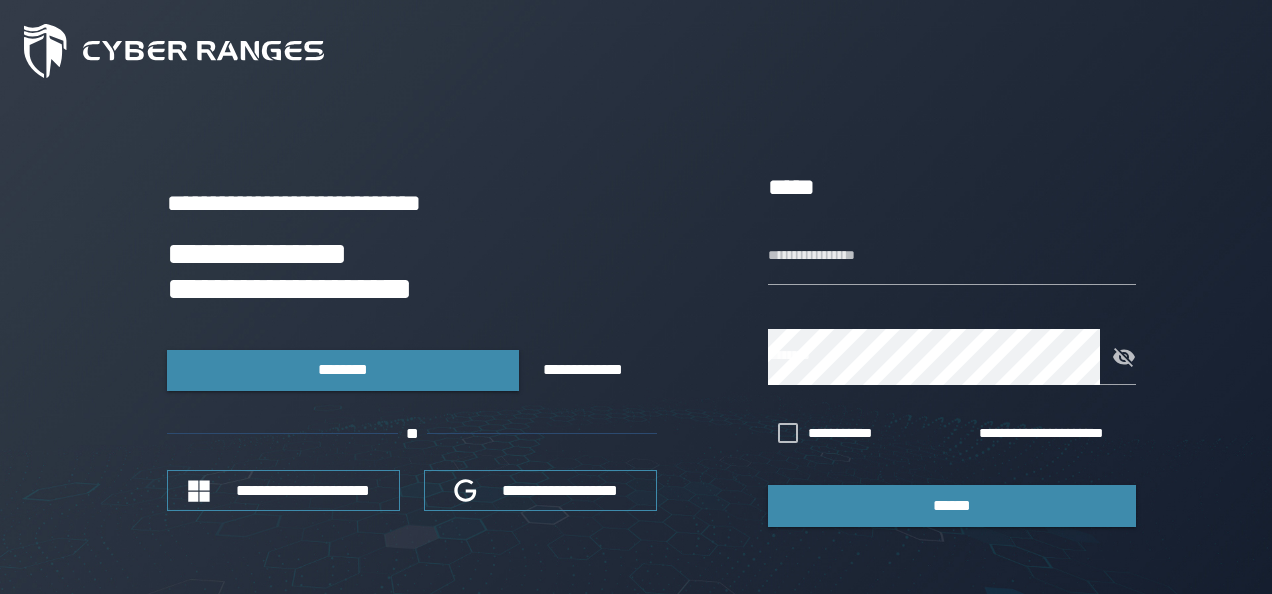 scroll, scrollTop: 0, scrollLeft: 0, axis: both 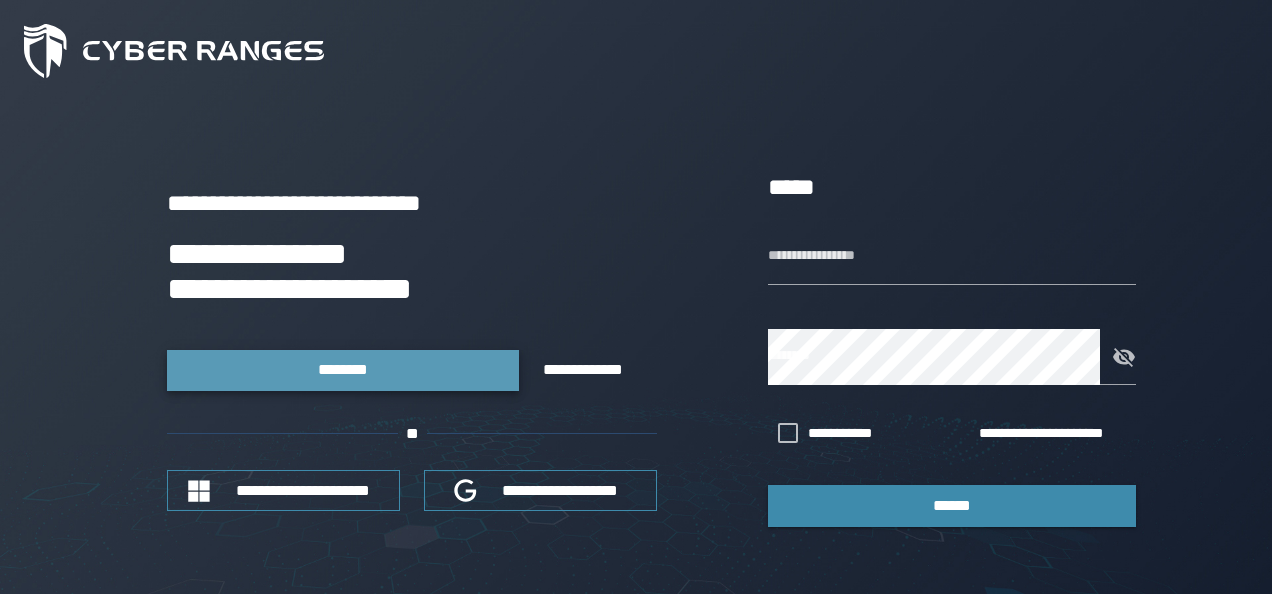 click on "********" at bounding box center (343, 370) 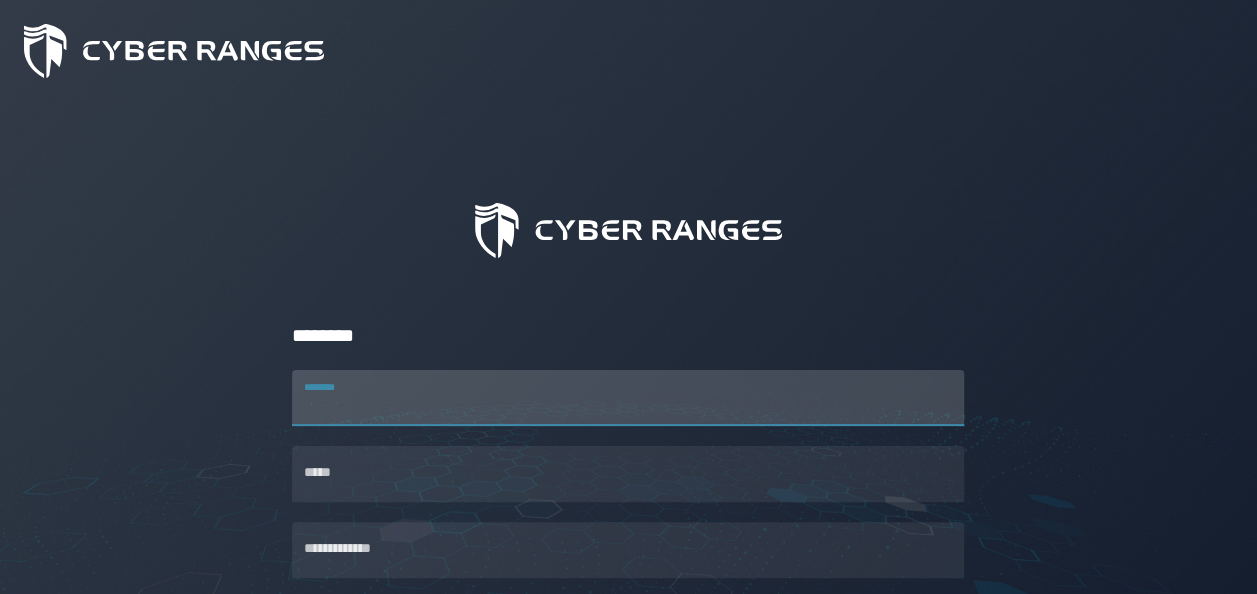 click on "********" at bounding box center [628, 398] 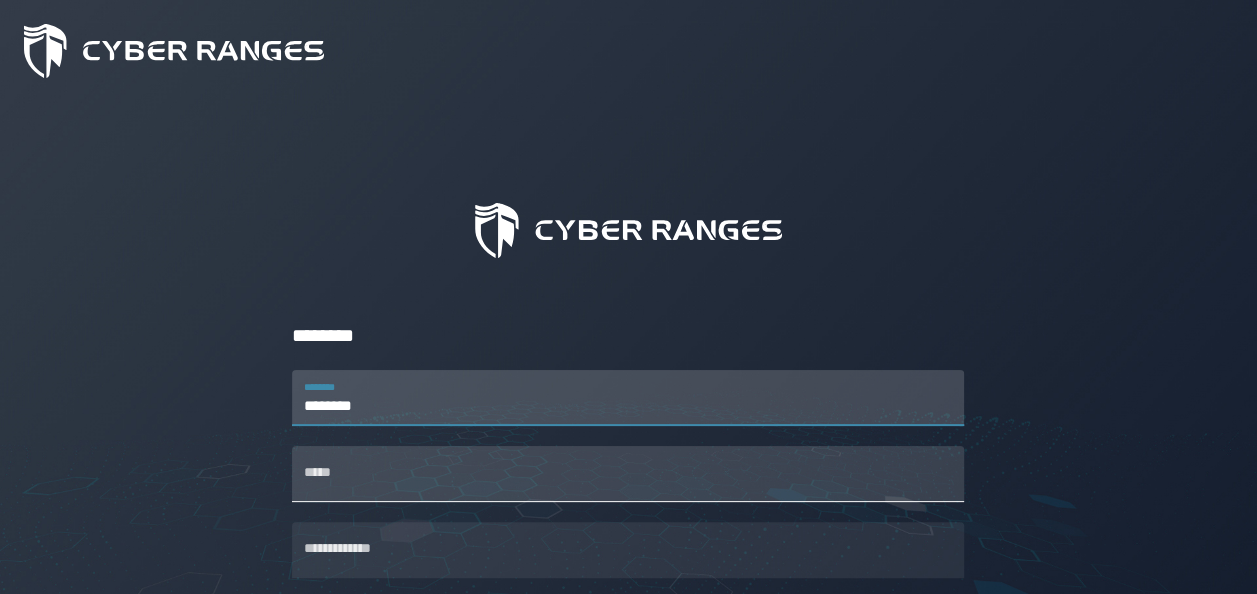 type on "********" 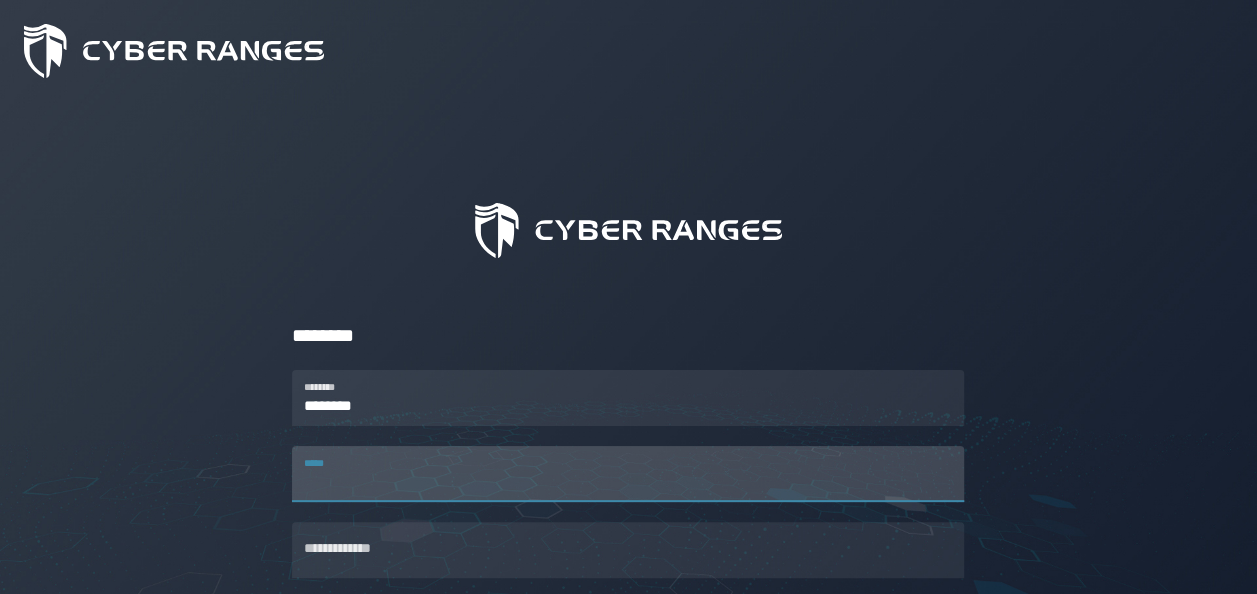 click on "*****" at bounding box center (628, 474) 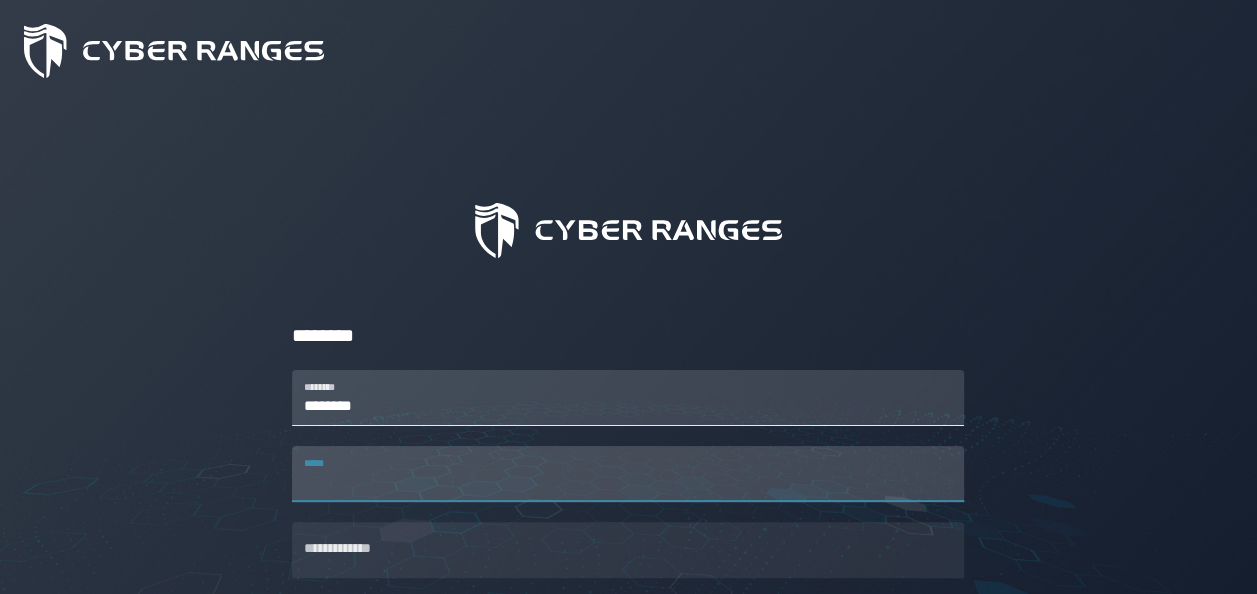 type on "**********" 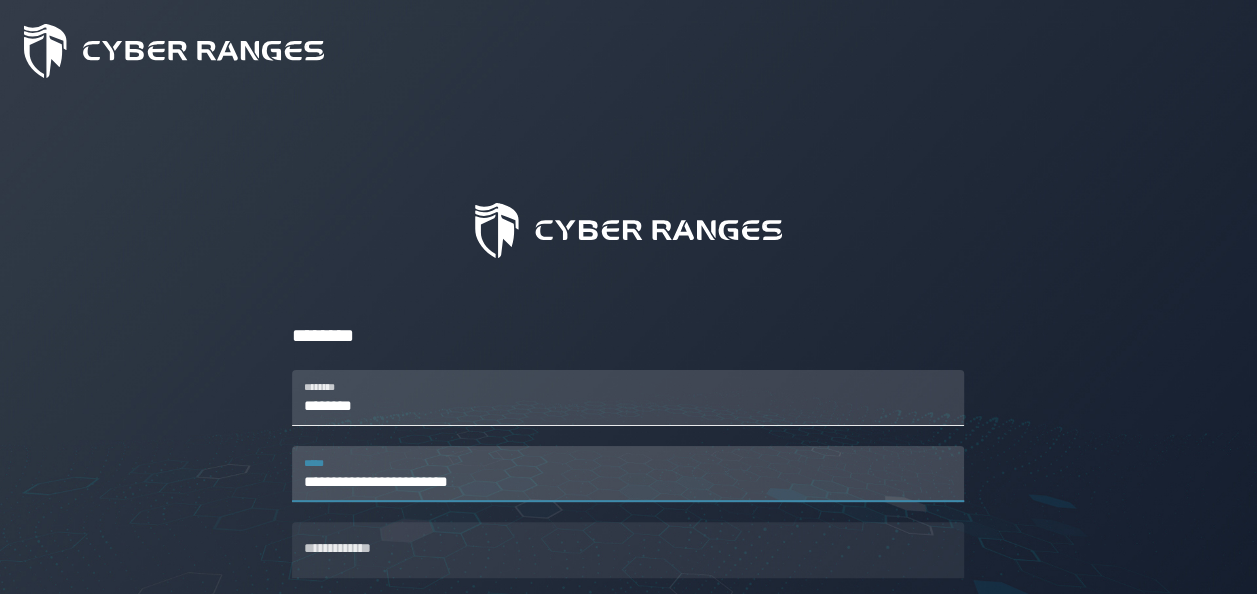 type on "**********" 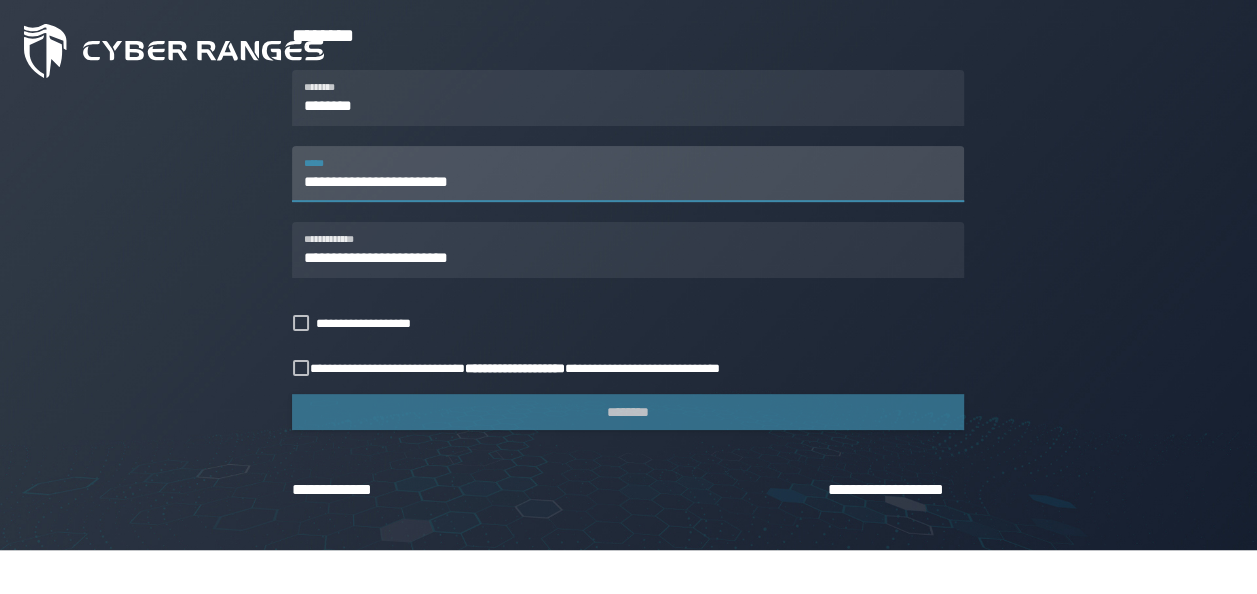 scroll, scrollTop: 302, scrollLeft: 0, axis: vertical 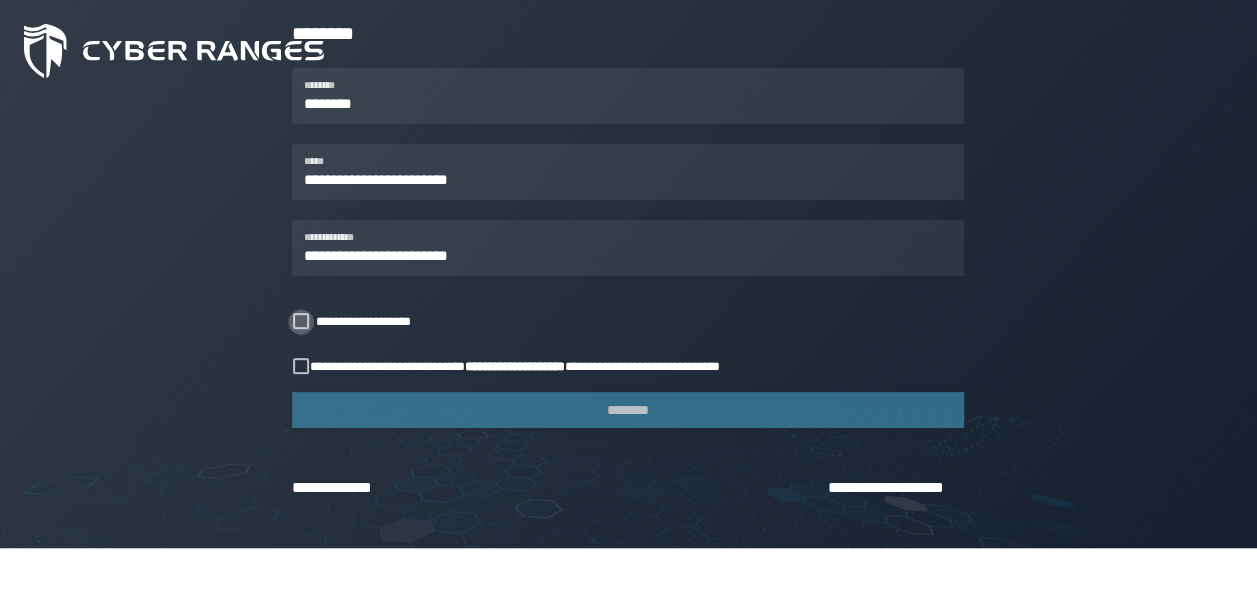 click at bounding box center [301, 322] 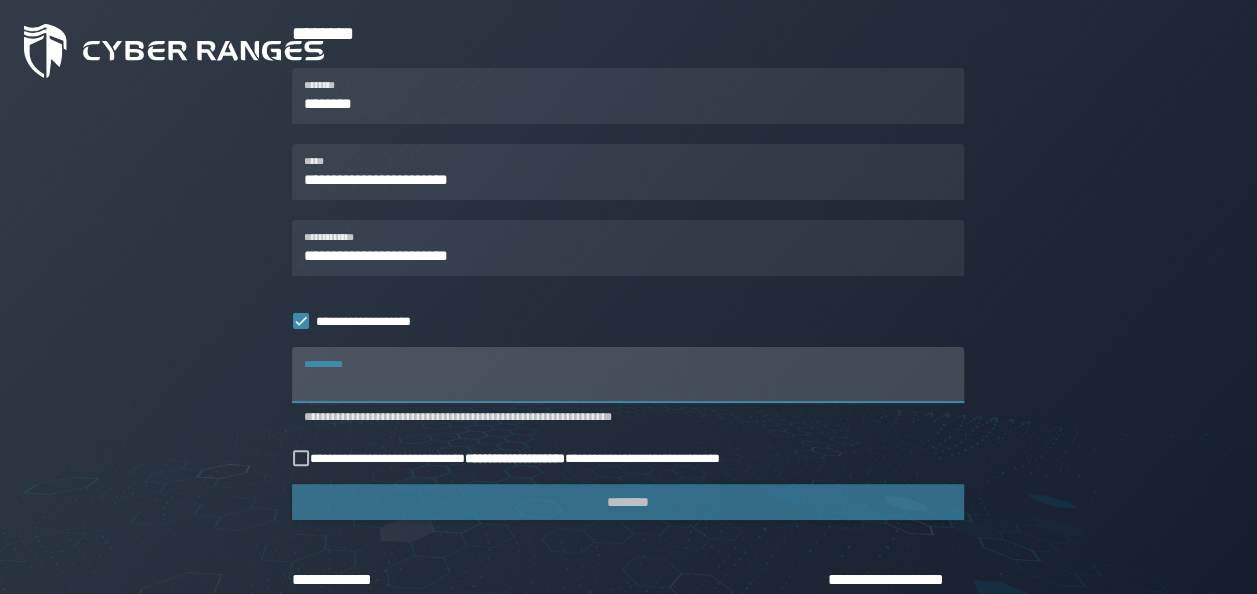click on "**********" at bounding box center (628, 375) 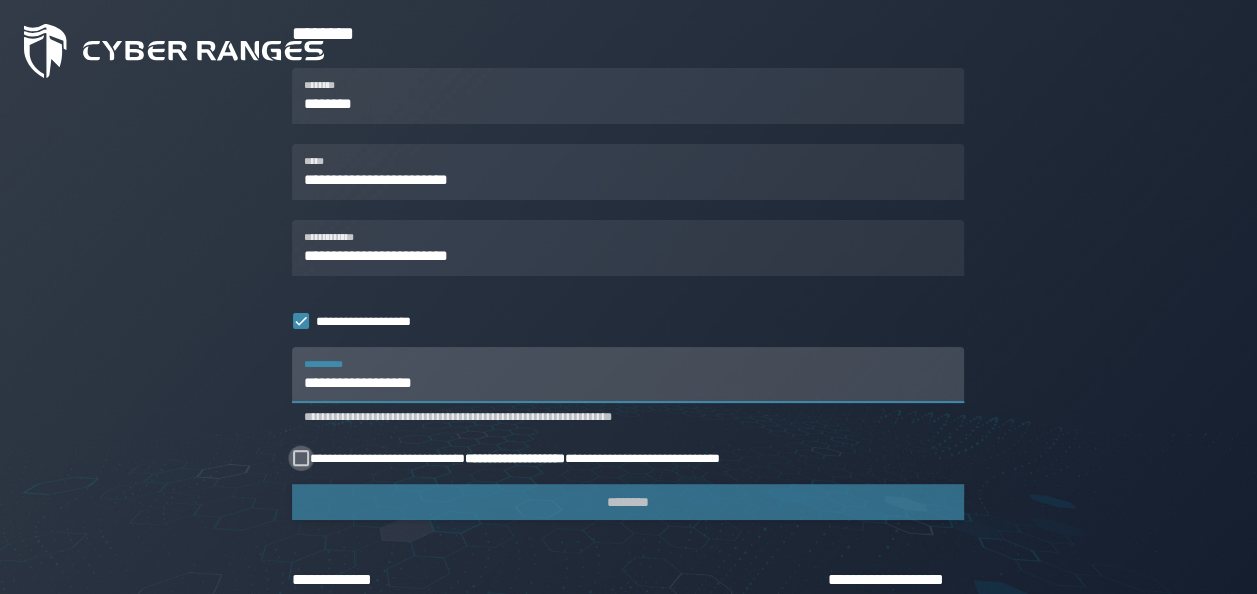 type on "**********" 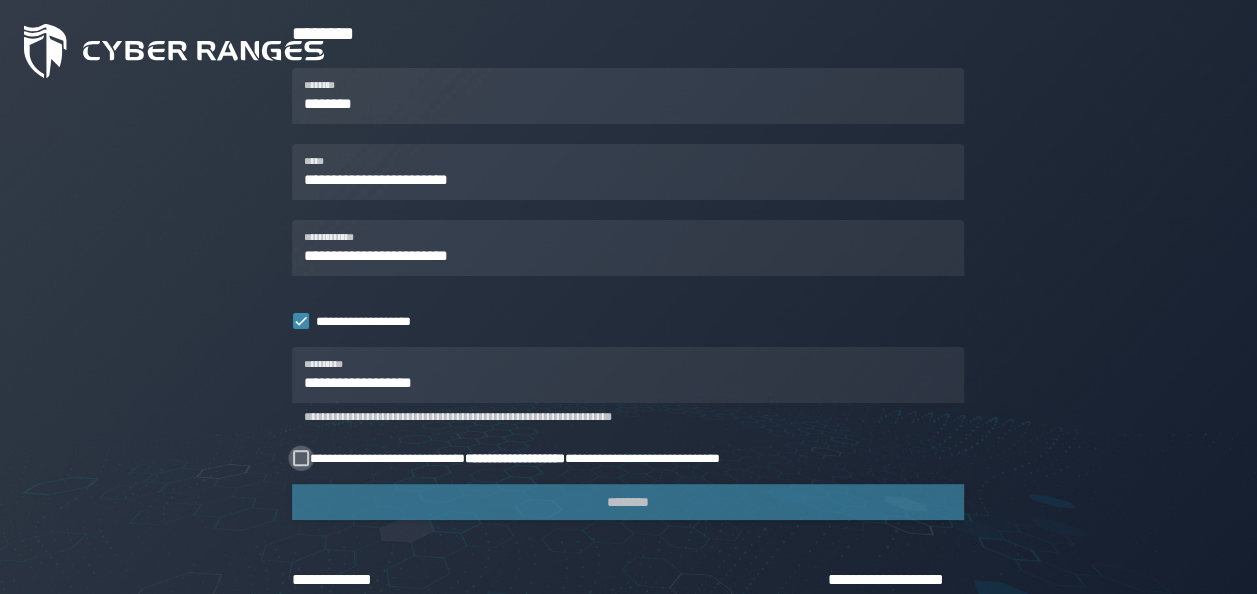 click 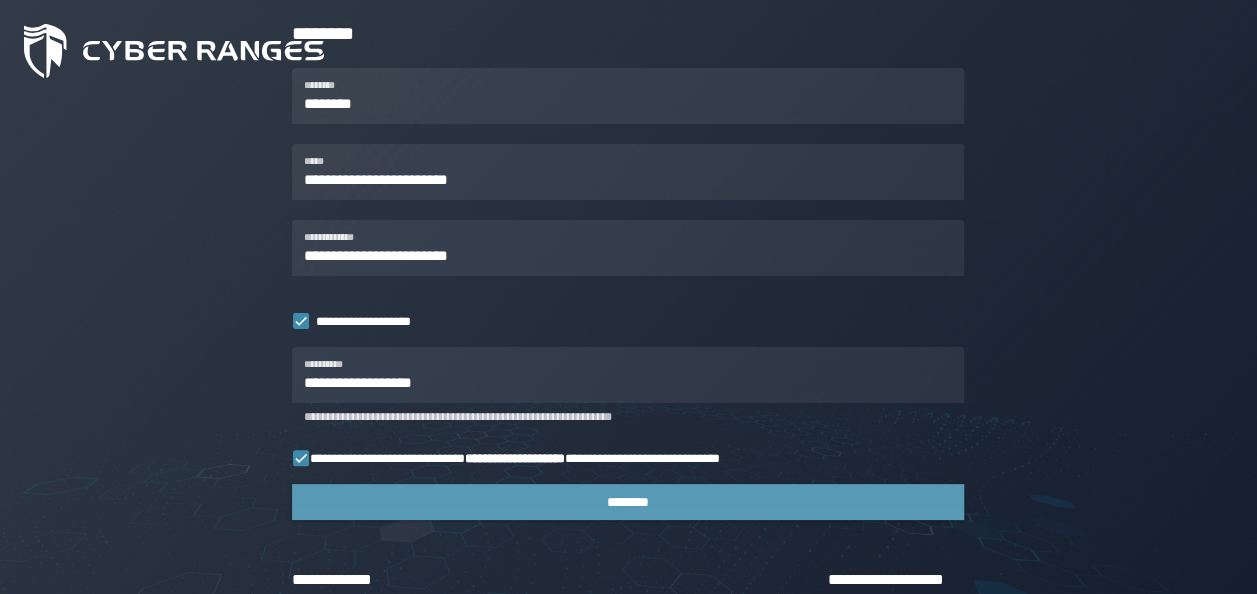 click on "********" at bounding box center [628, 502] 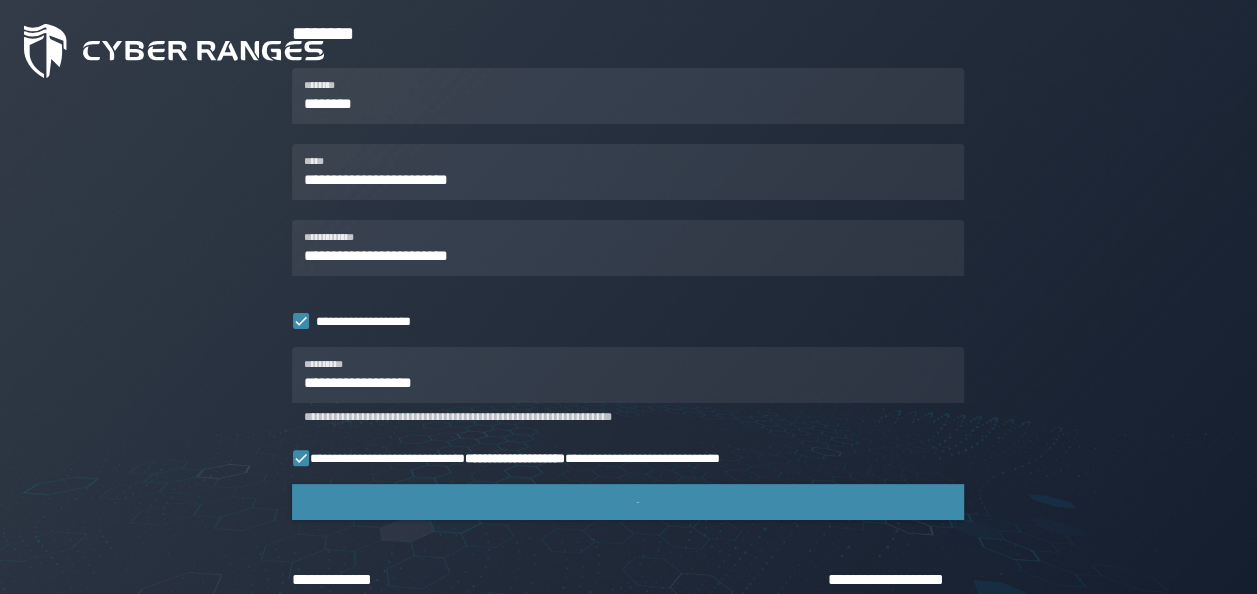 scroll, scrollTop: 0, scrollLeft: 0, axis: both 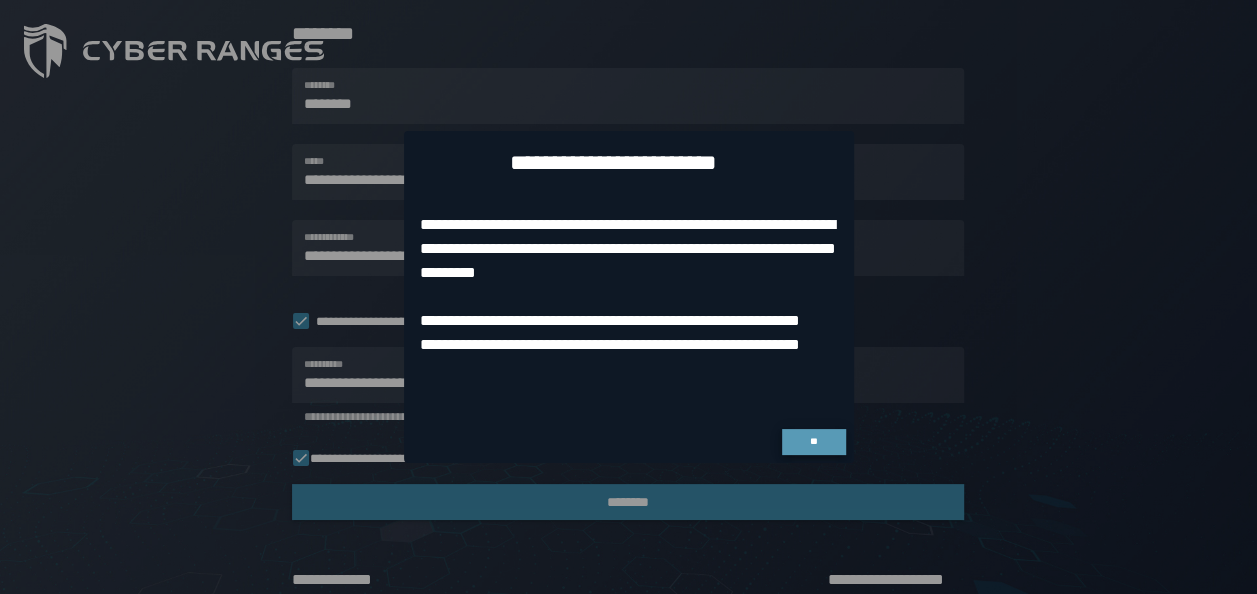 click on "**" at bounding box center (813, 441) 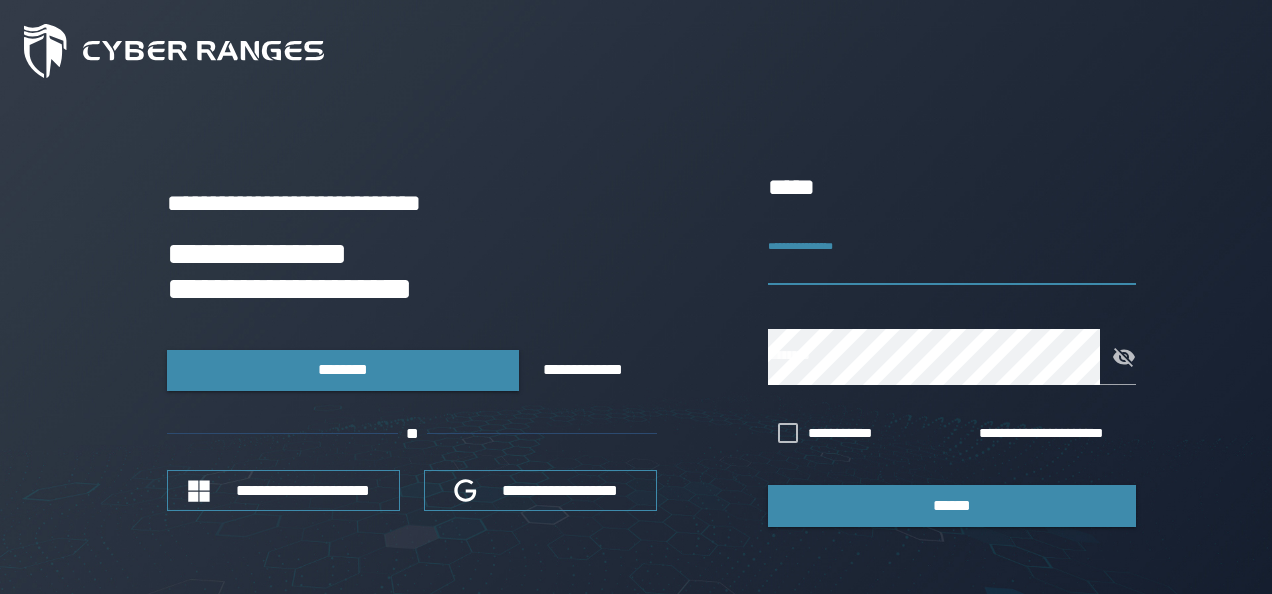 click on "**********" at bounding box center (952, 257) 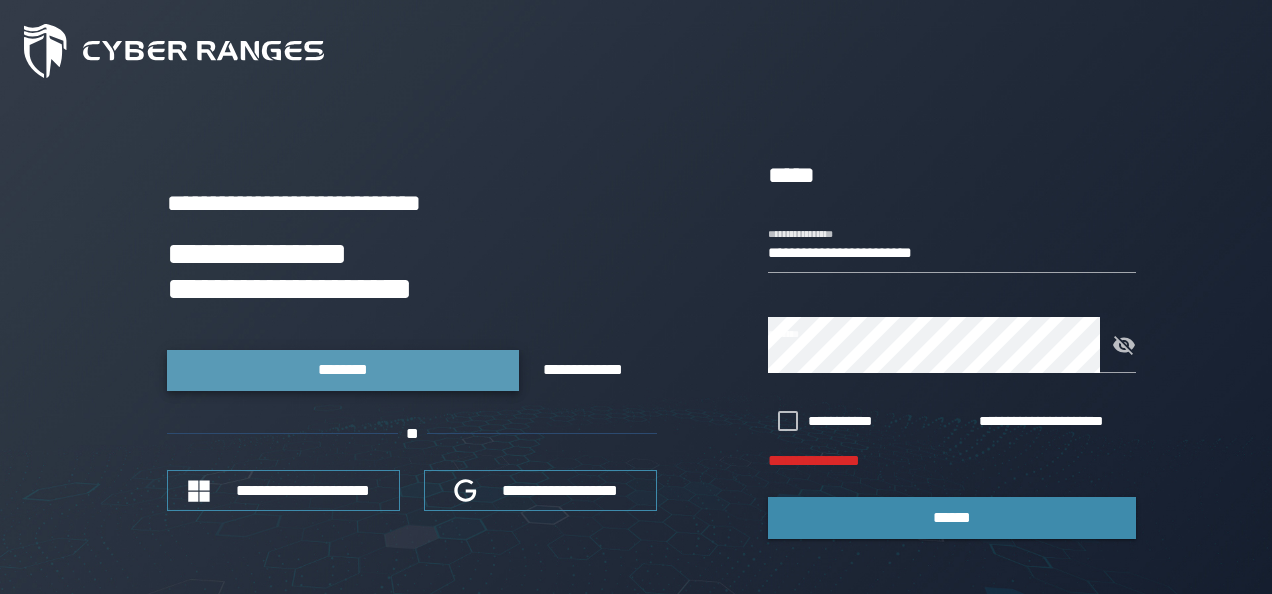 click on "********" at bounding box center [343, 370] 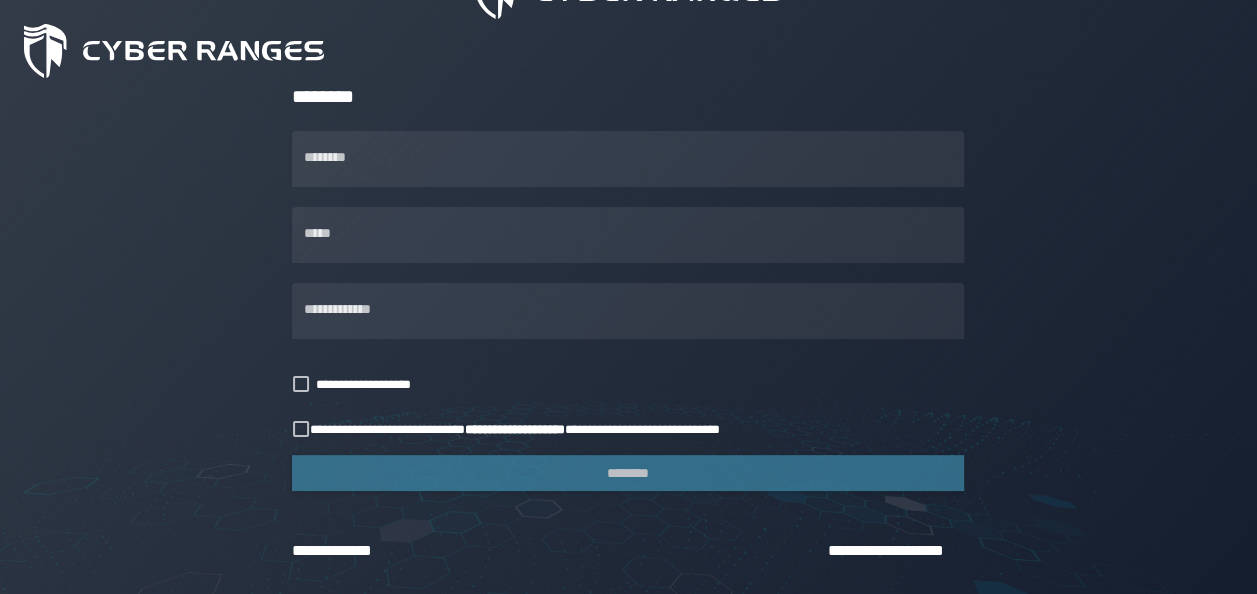 scroll, scrollTop: 310, scrollLeft: 0, axis: vertical 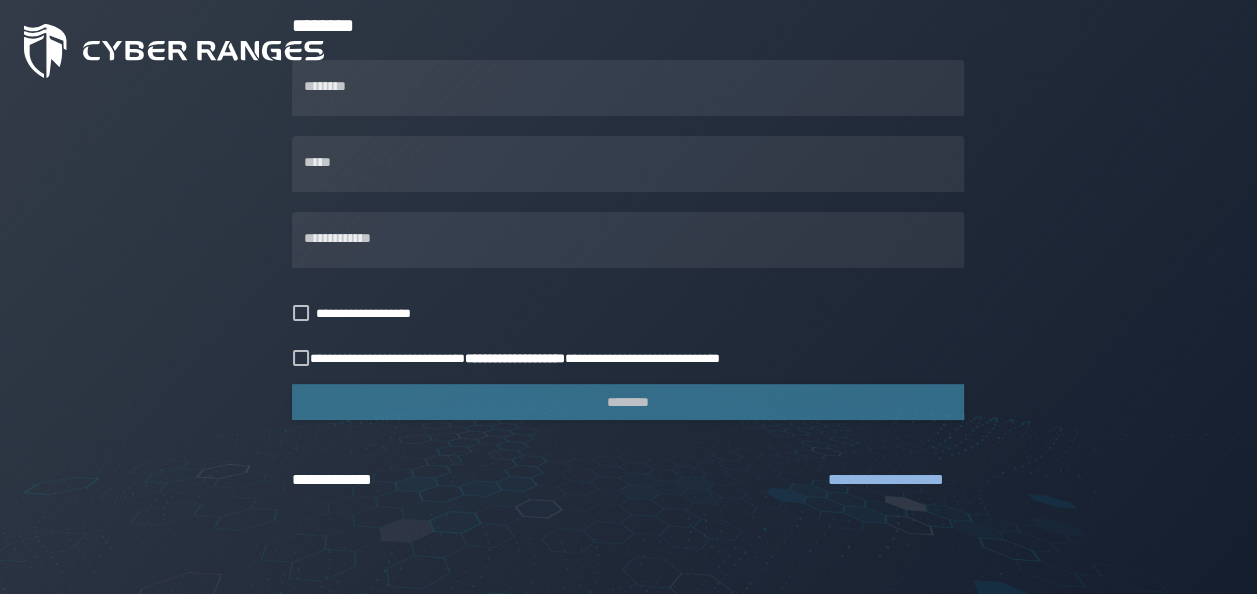click on "**********" 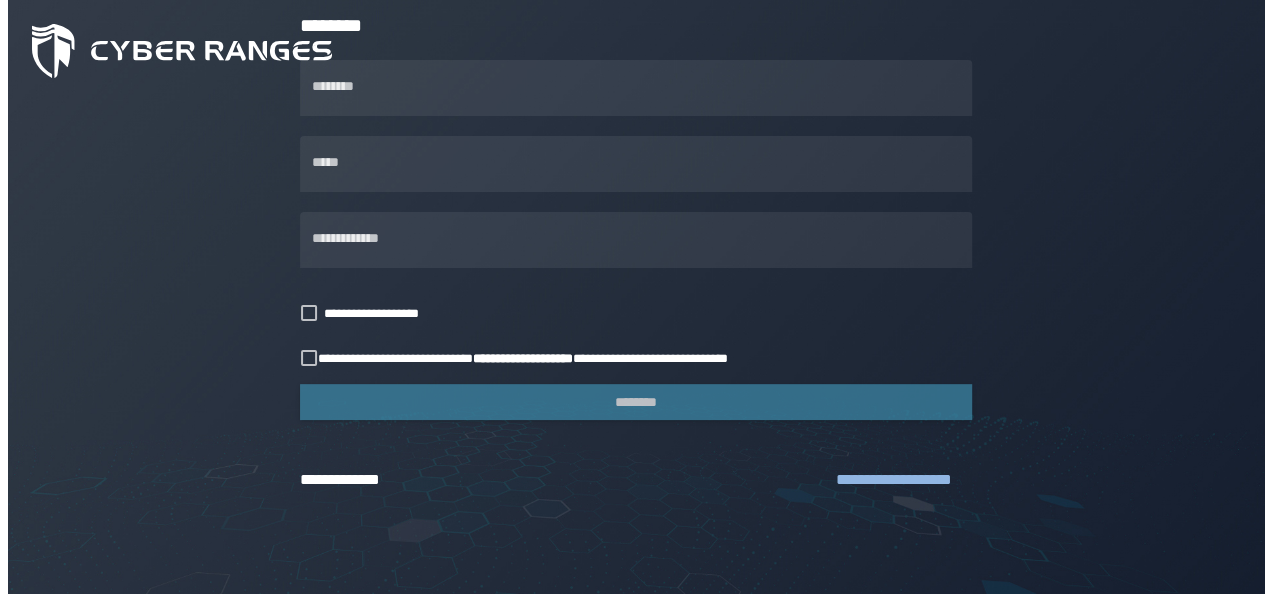 scroll, scrollTop: 0, scrollLeft: 0, axis: both 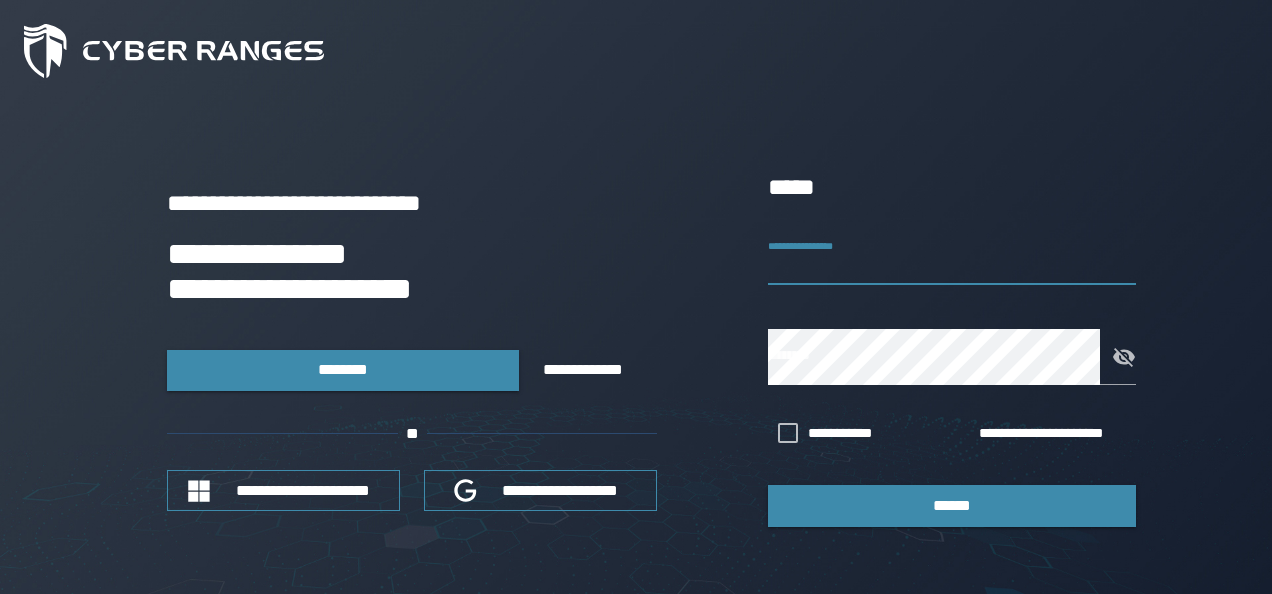 click on "**********" at bounding box center (952, 257) 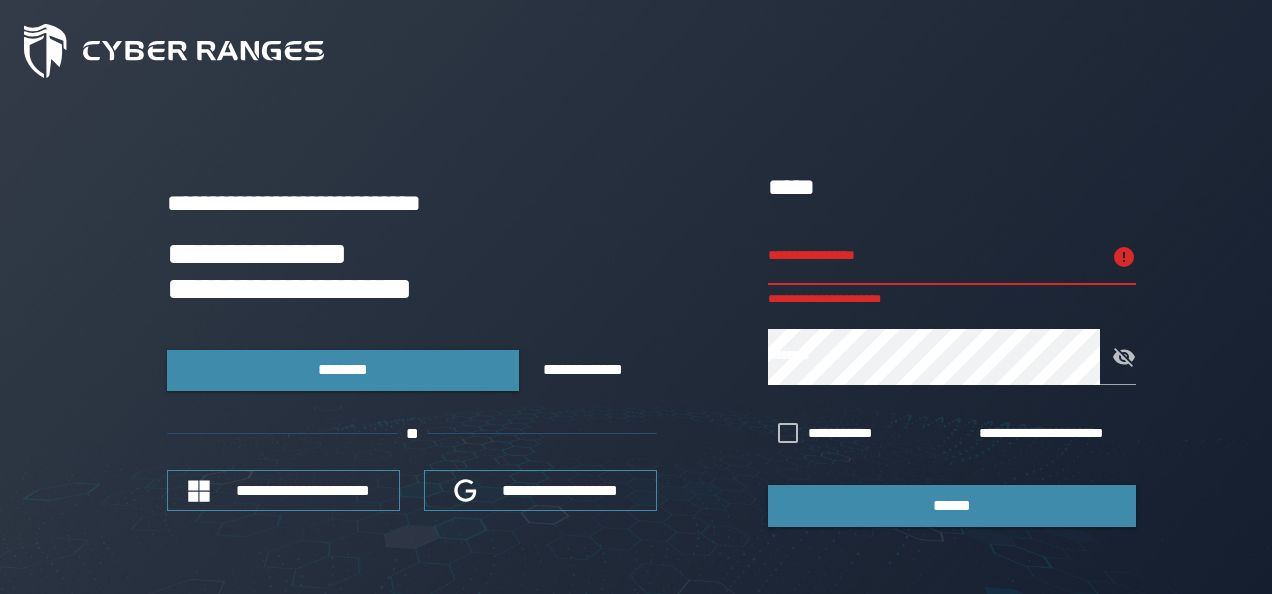 click on "*****" at bounding box center (952, 187) 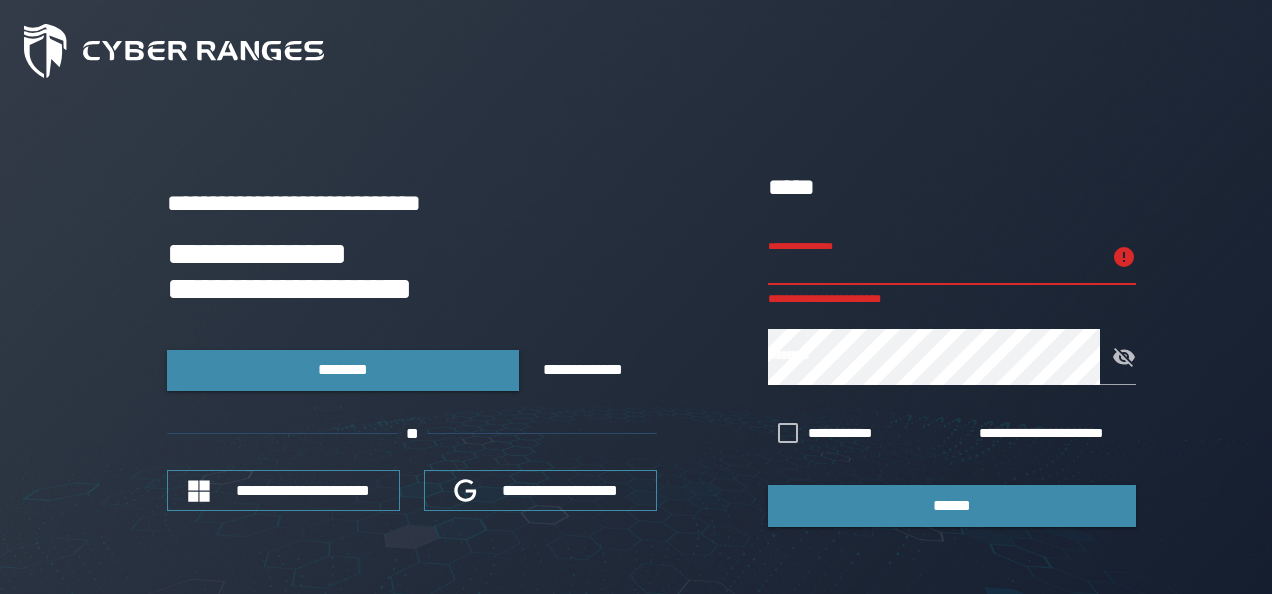 click on "**********" at bounding box center [934, 257] 